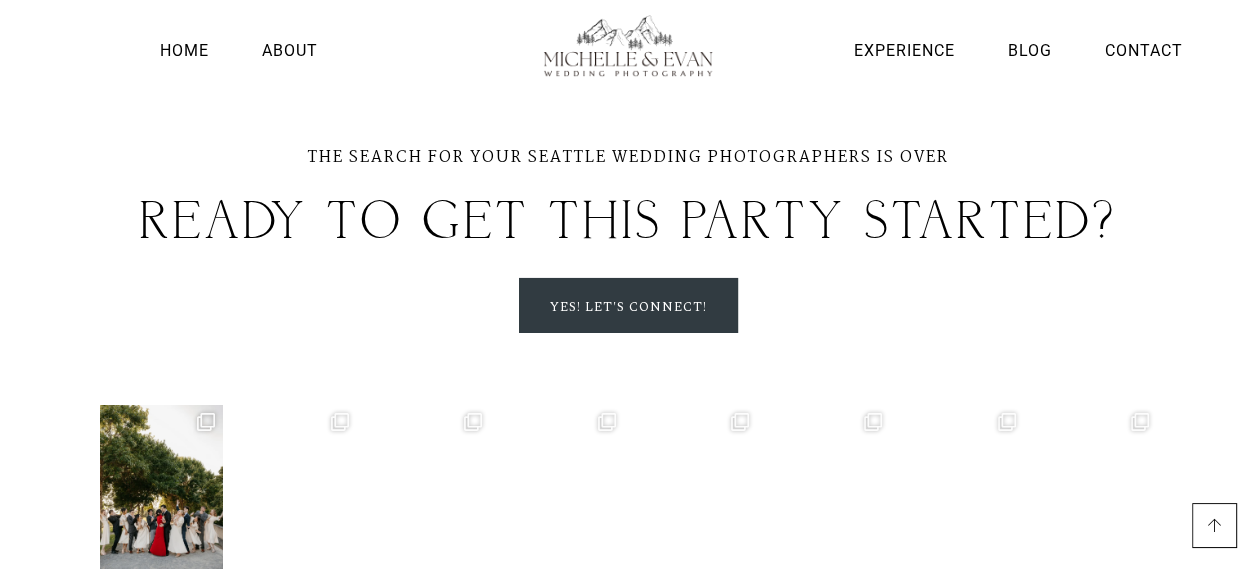 scroll, scrollTop: 5833, scrollLeft: 0, axis: vertical 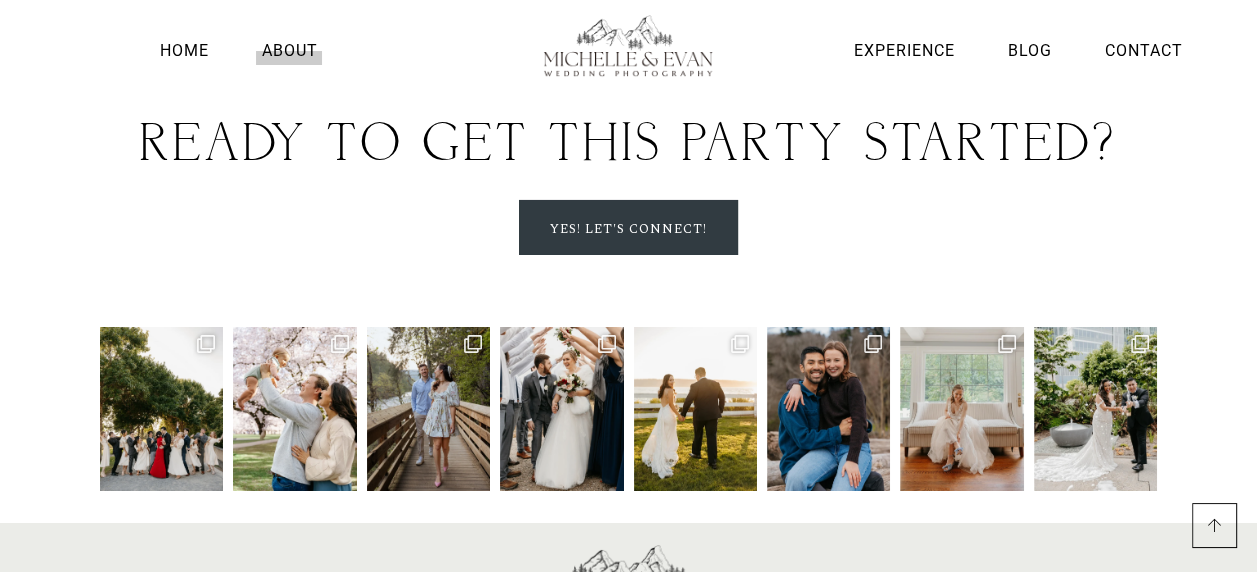 click on "About" at bounding box center (289, 50) 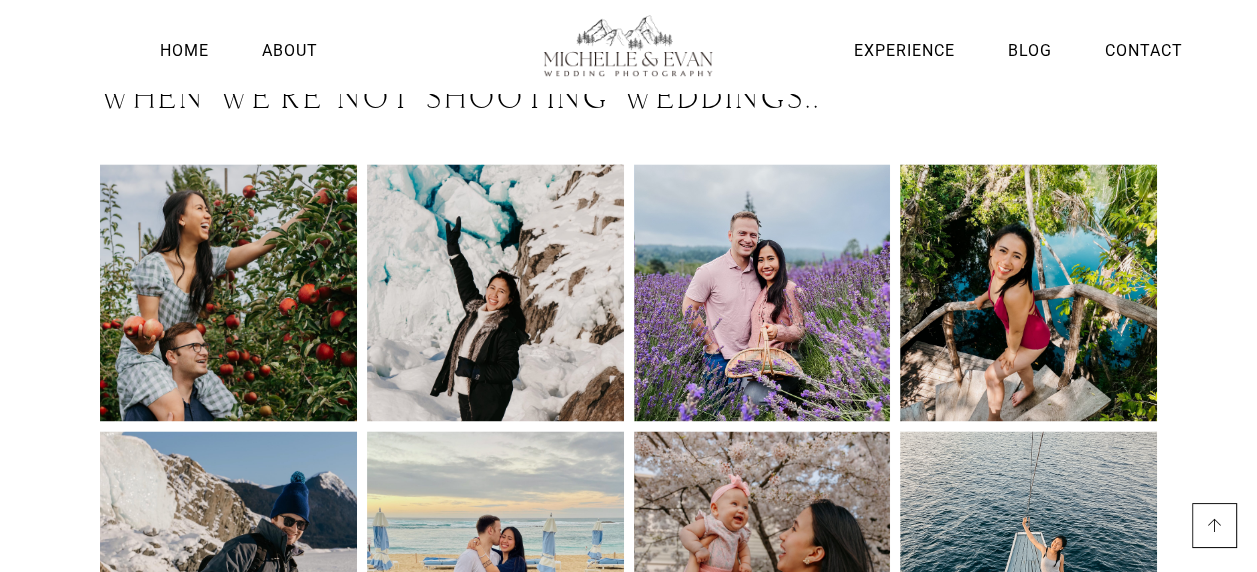 scroll, scrollTop: 2857, scrollLeft: 0, axis: vertical 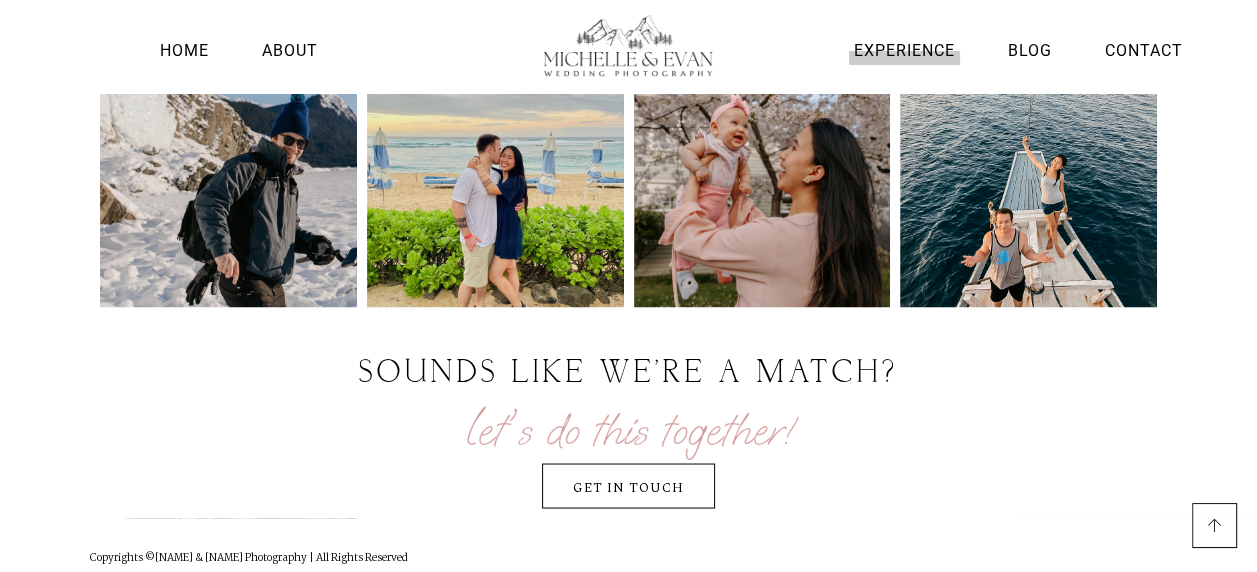 click on "Experience" at bounding box center (904, 50) 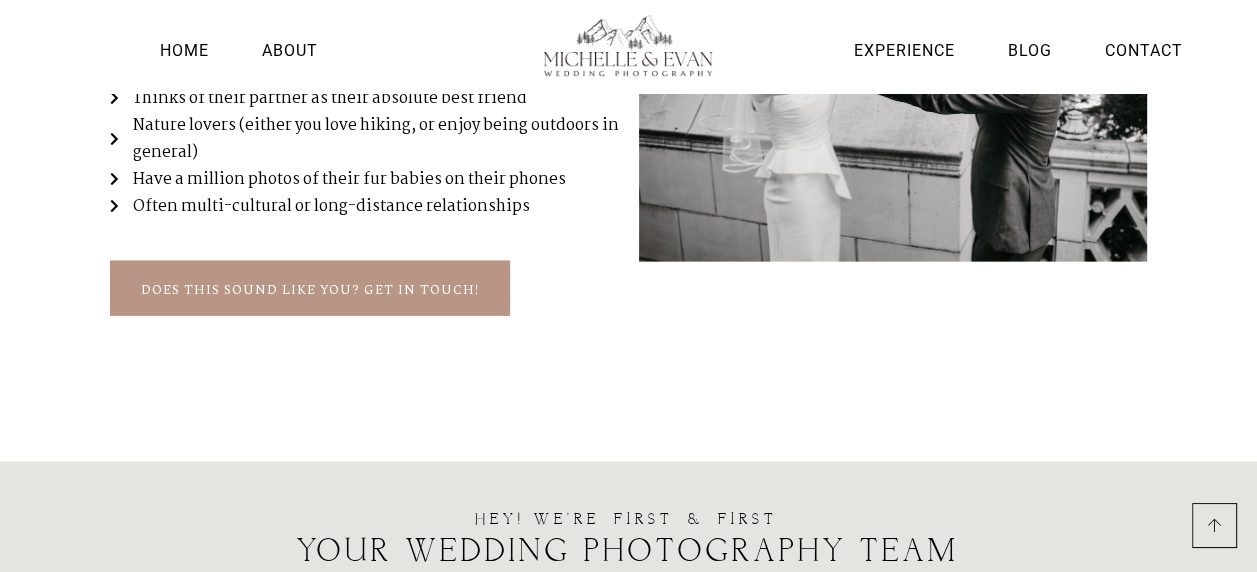 scroll, scrollTop: 3774, scrollLeft: 0, axis: vertical 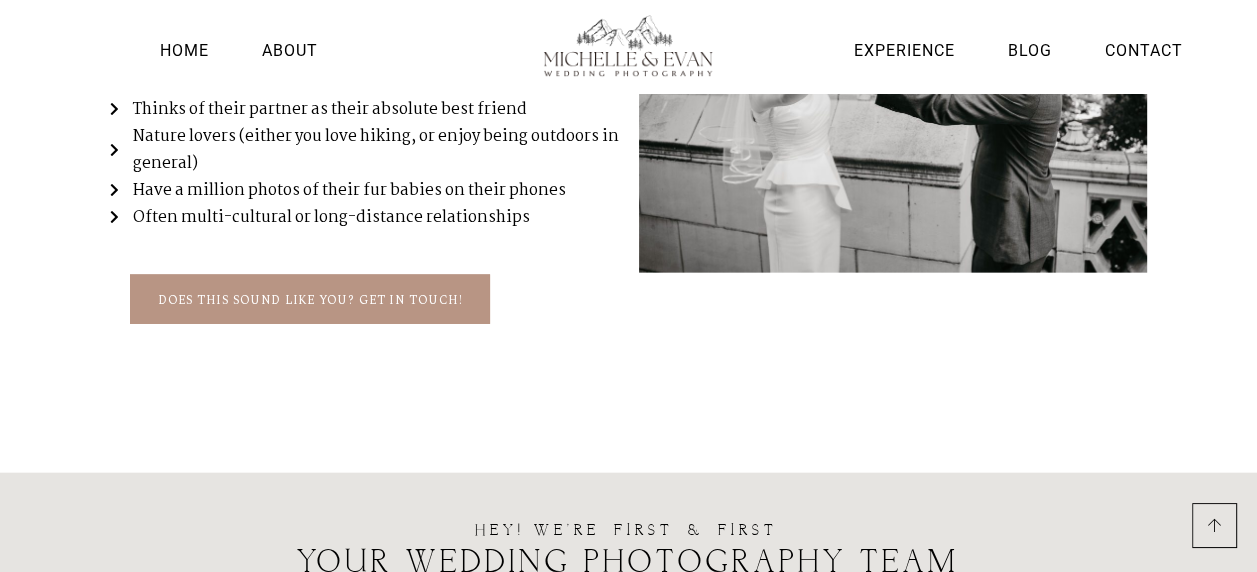 click on "does this sound like you? Get in touch!" at bounding box center (310, 300) 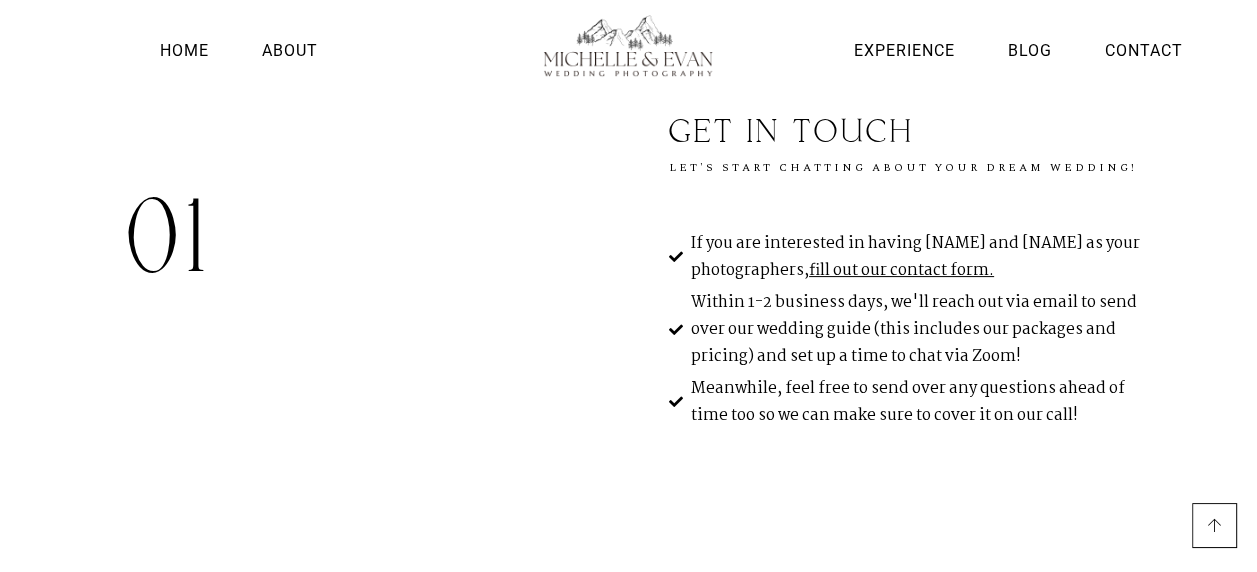 scroll, scrollTop: 347, scrollLeft: 0, axis: vertical 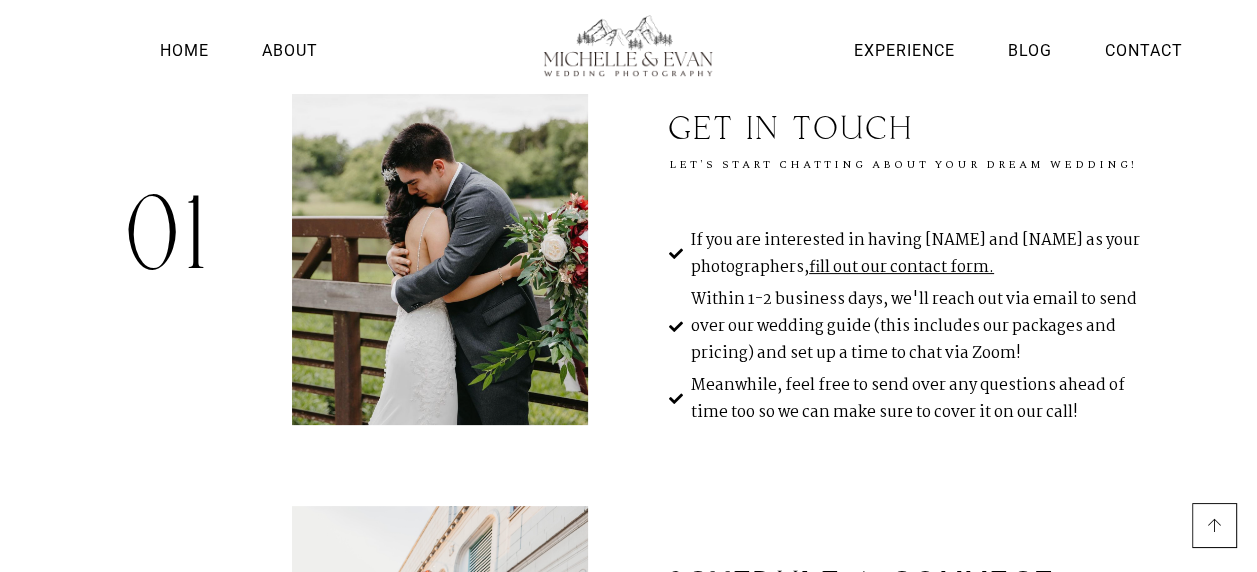 click on "fill out our contact form." at bounding box center (901, 267) 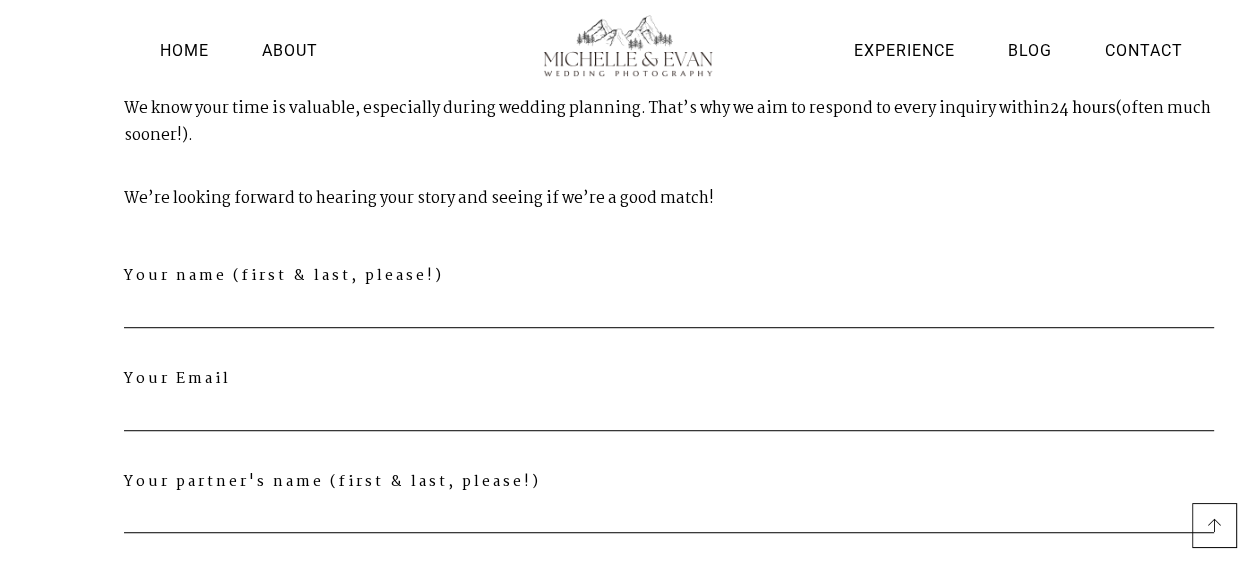 scroll, scrollTop: 956, scrollLeft: 0, axis: vertical 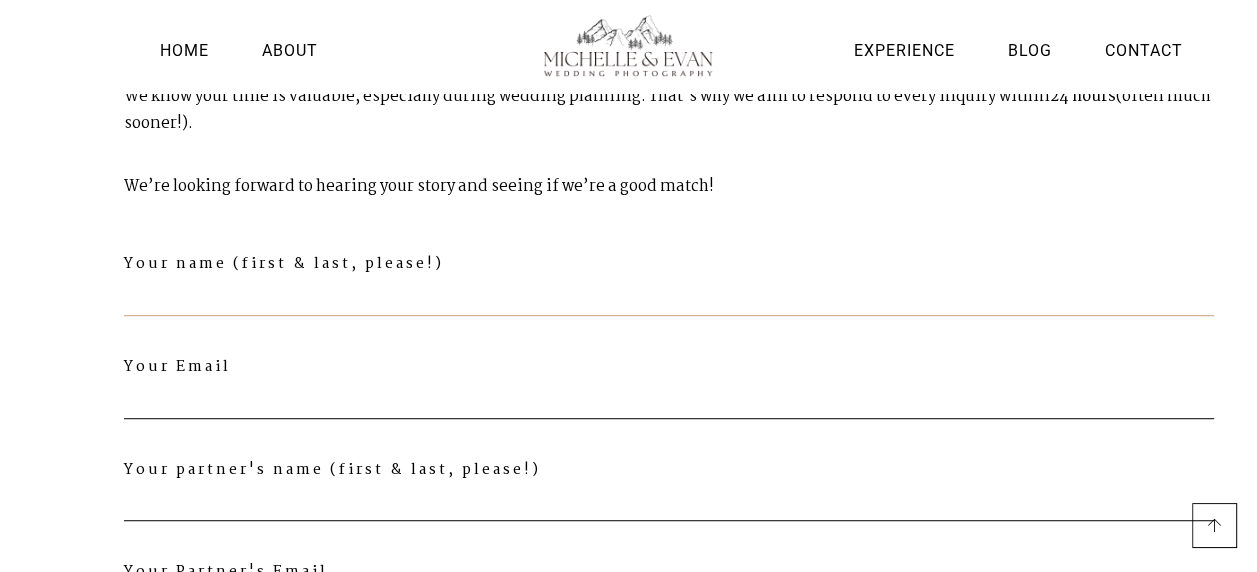 click on "Your name (first & last, please!)" at bounding box center [669, 296] 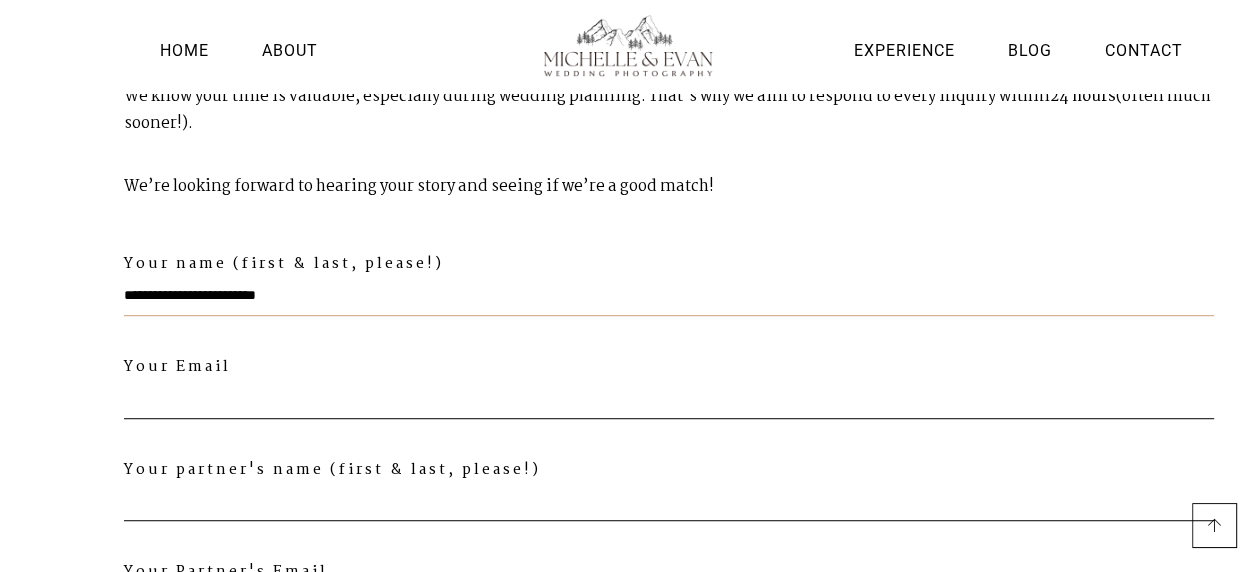 type on "**********" 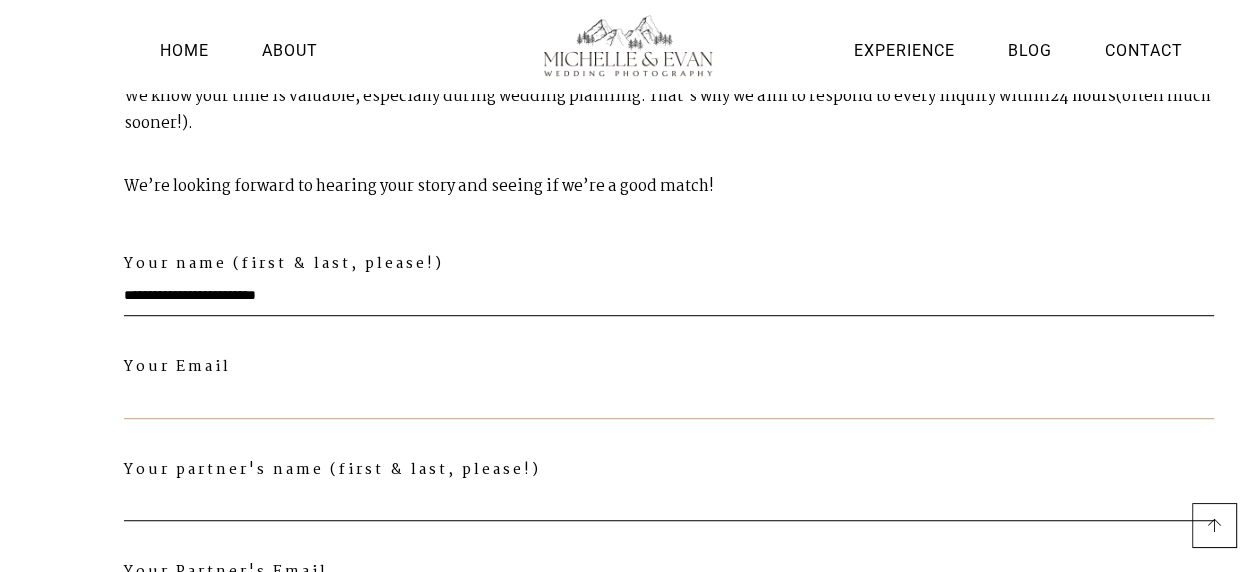 click on "Your Email" at bounding box center (669, 398) 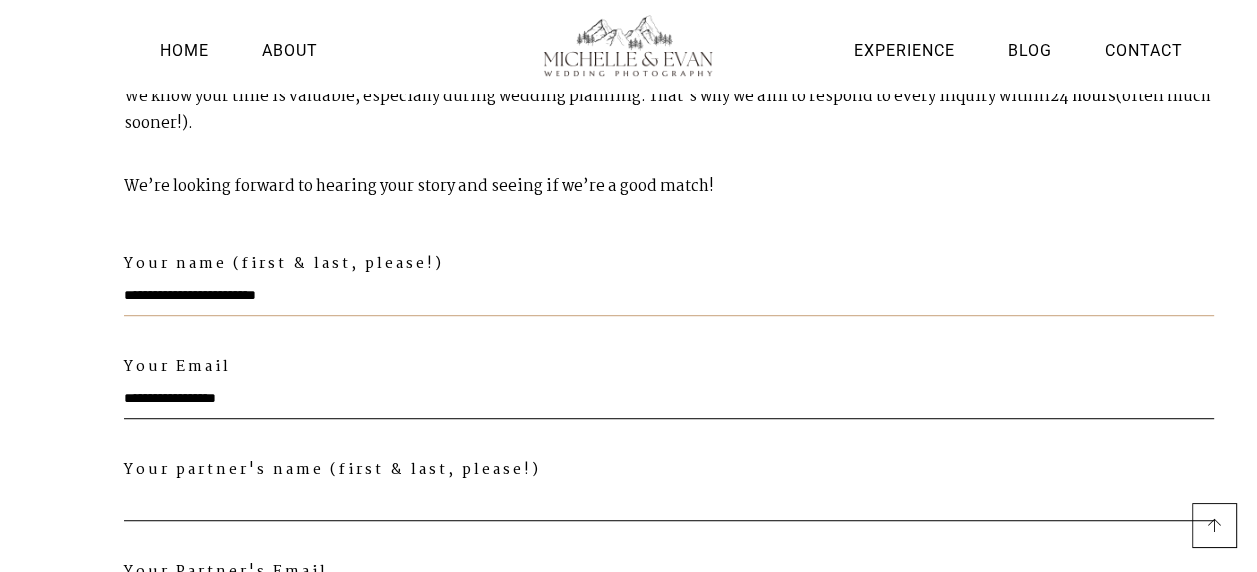 scroll, scrollTop: 0, scrollLeft: 0, axis: both 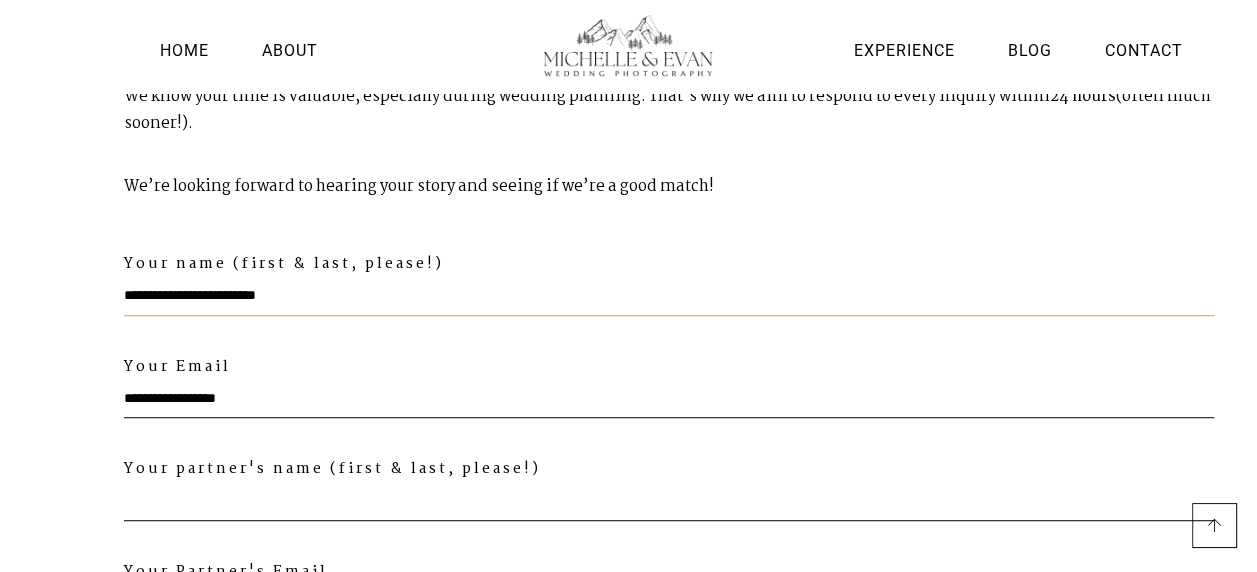 drag, startPoint x: 340, startPoint y: 296, endPoint x: 226, endPoint y: 300, distance: 114.07015 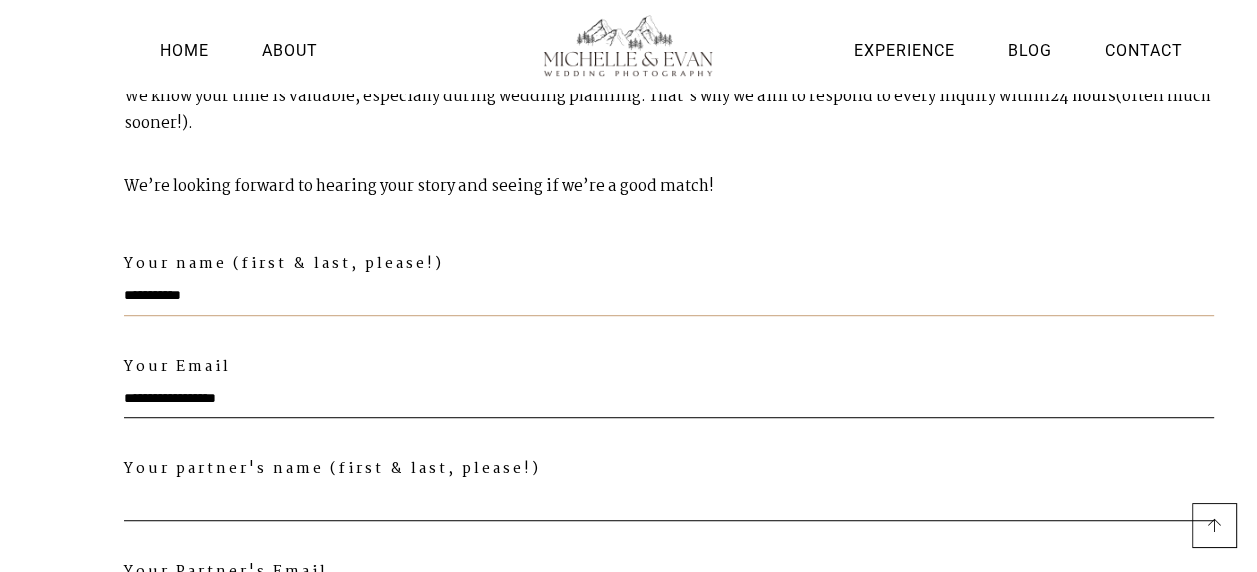 type on "**********" 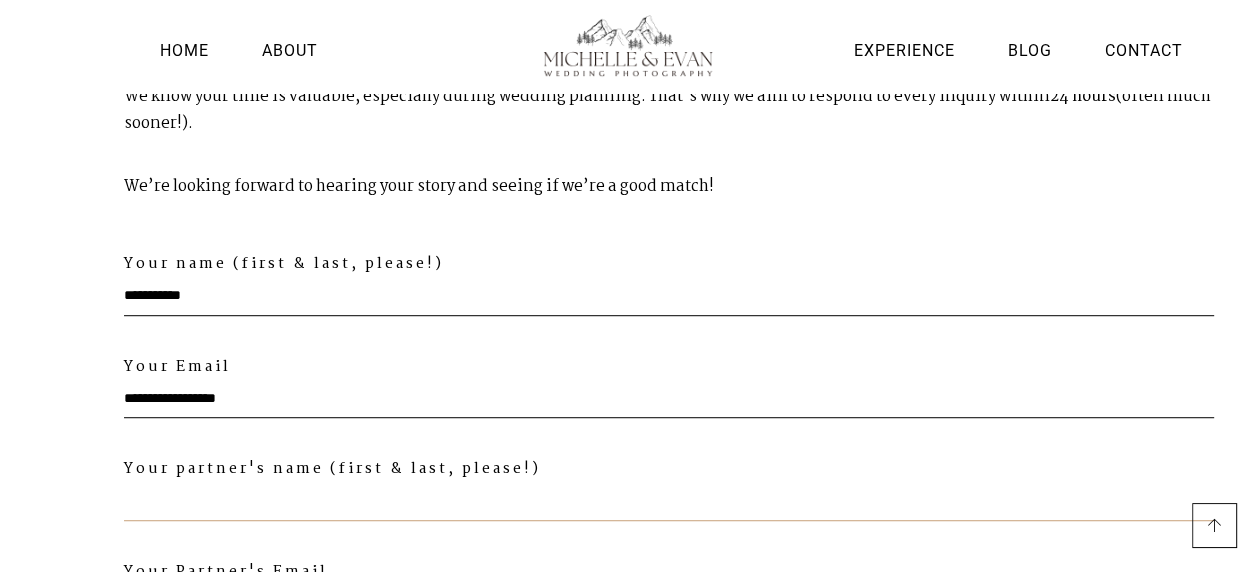 scroll, scrollTop: 0, scrollLeft: 0, axis: both 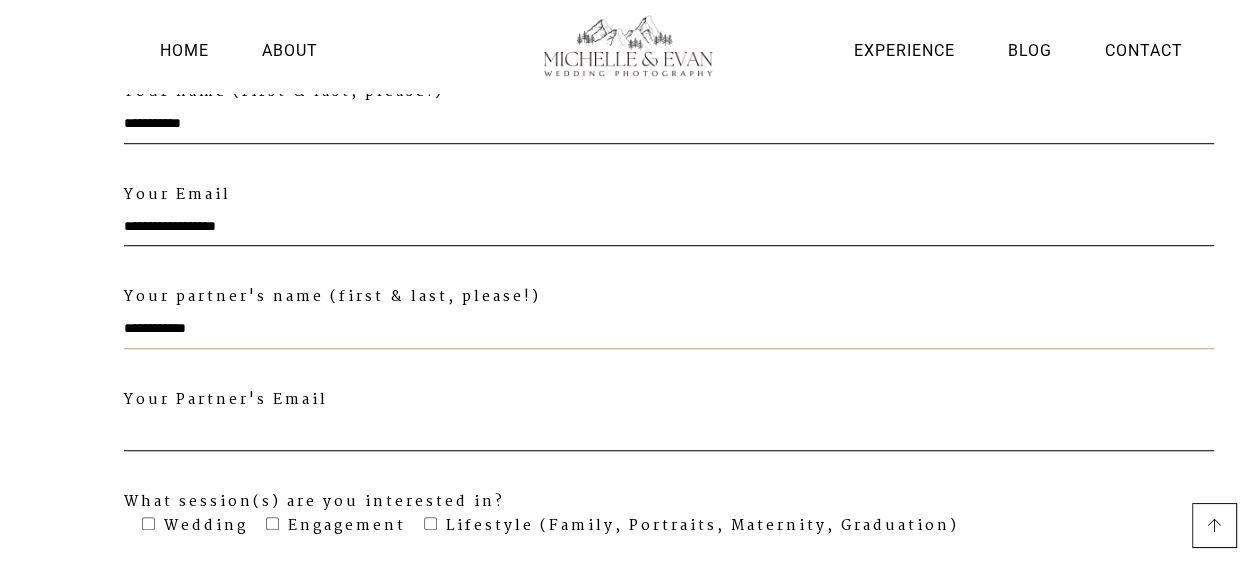 type on "**********" 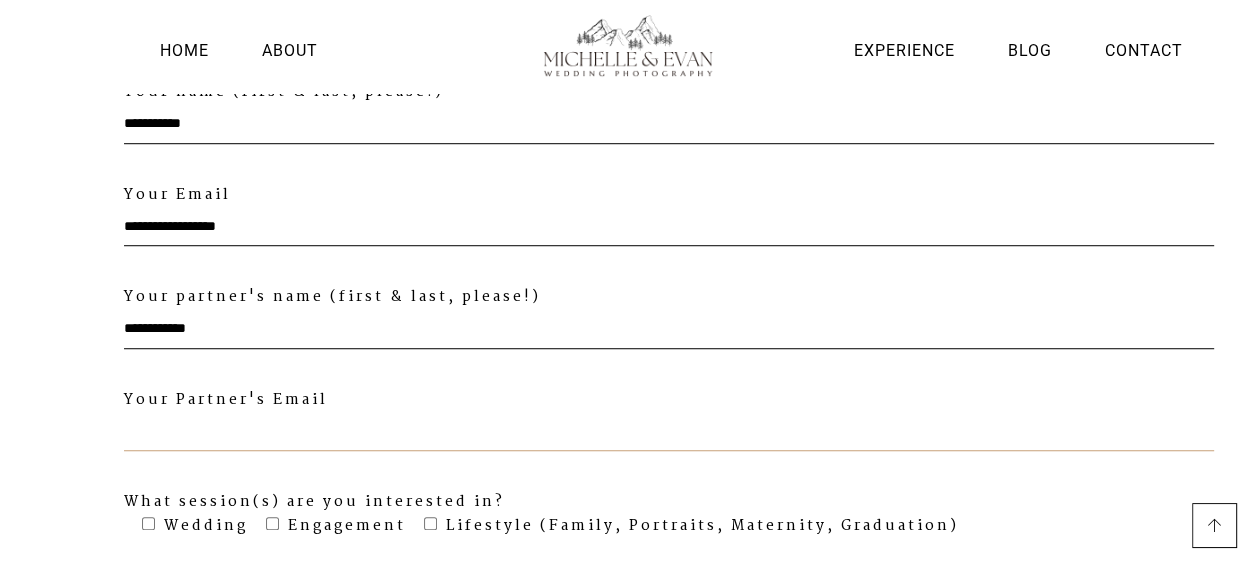 click on "Your Partner's Email" at bounding box center (669, 431) 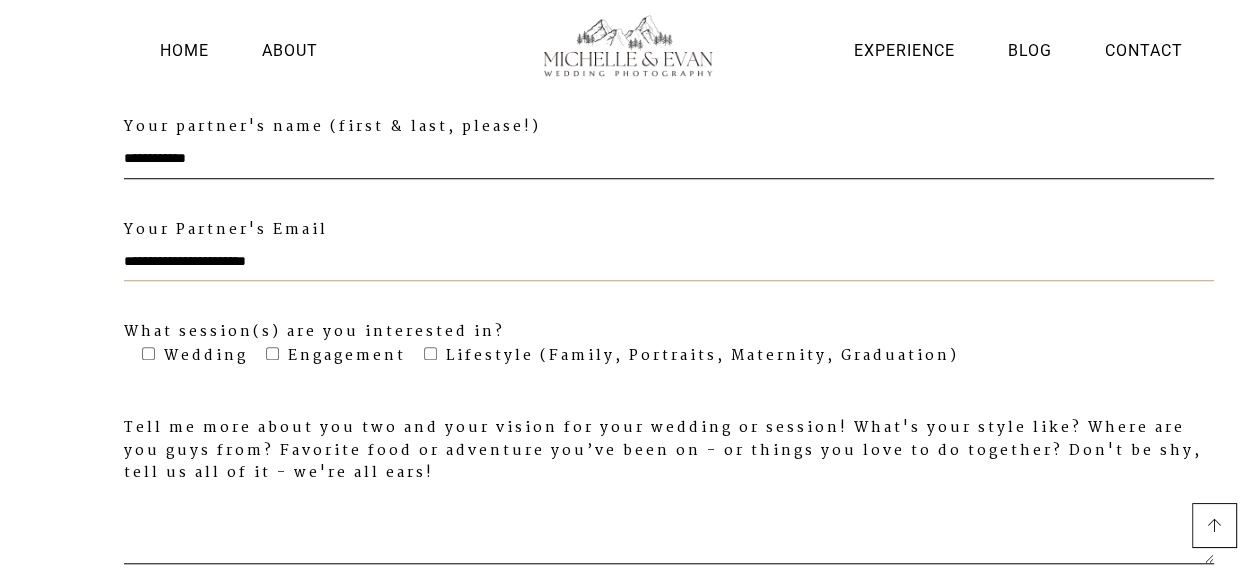 scroll, scrollTop: 1300, scrollLeft: 0, axis: vertical 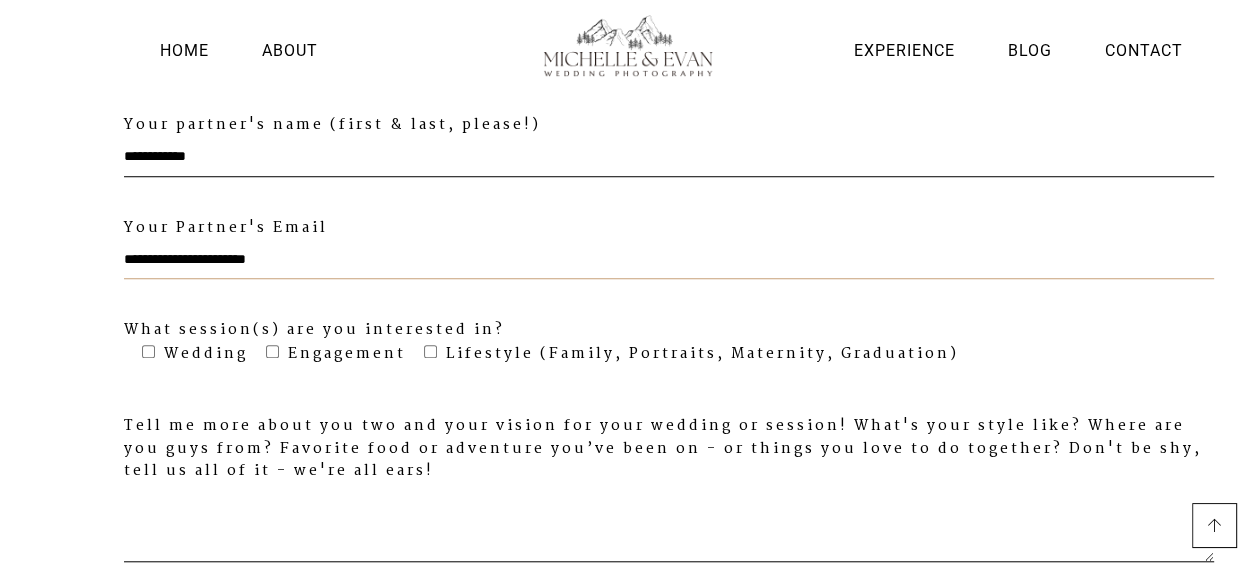 type on "**********" 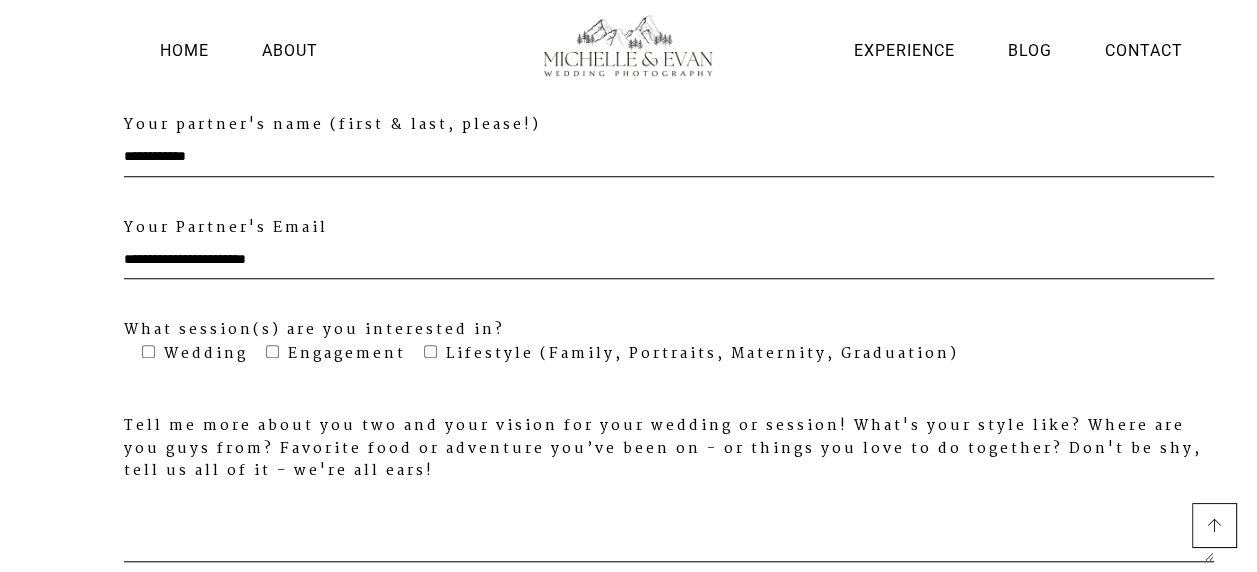 click on "Wedding" at bounding box center (203, 354) 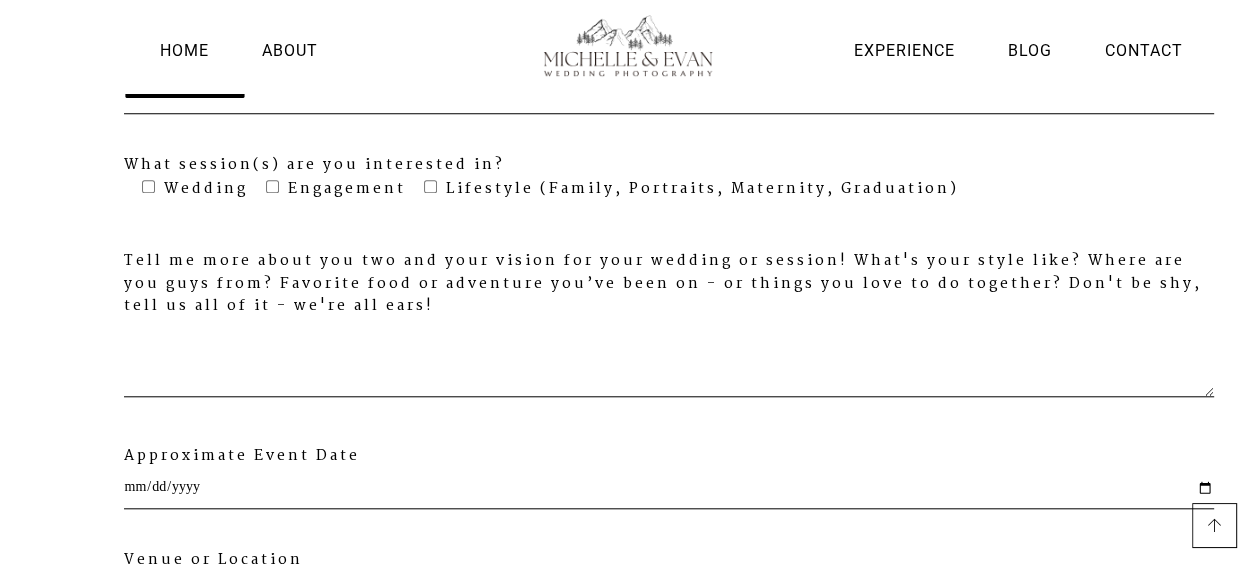 scroll, scrollTop: 1531, scrollLeft: 0, axis: vertical 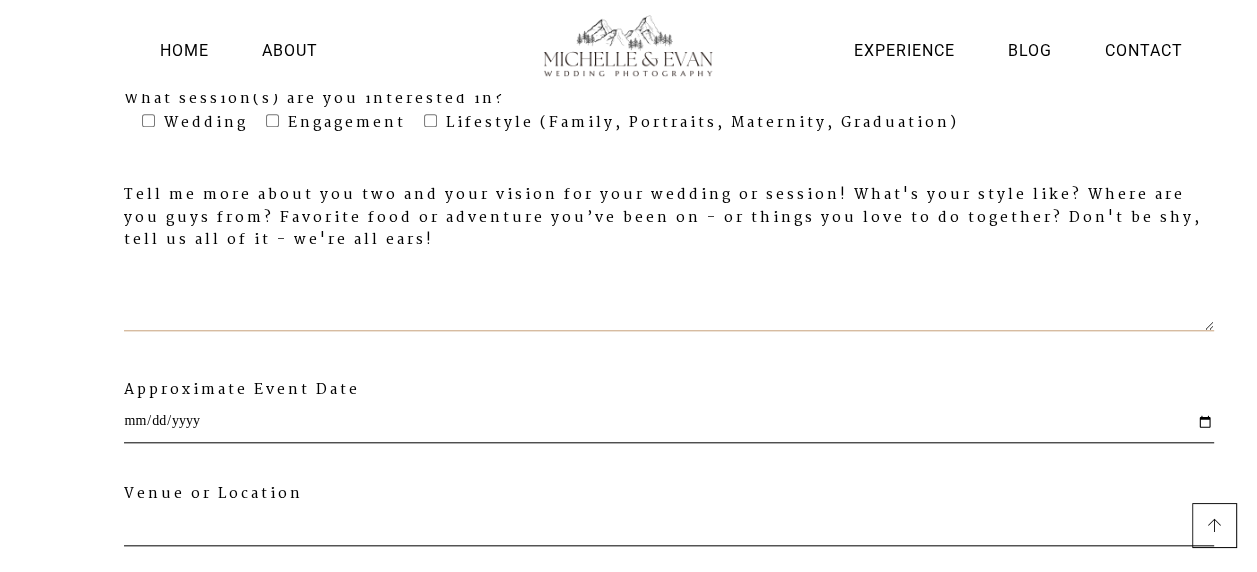 click on "Tell me more about you two and your vision for your wedding or session! What's your style like? Where are you guys from? Favorite food or adventure you’ve been on - or things you love to do together? Don't be shy, tell us all of it - we're all ears!" at bounding box center (669, 291) 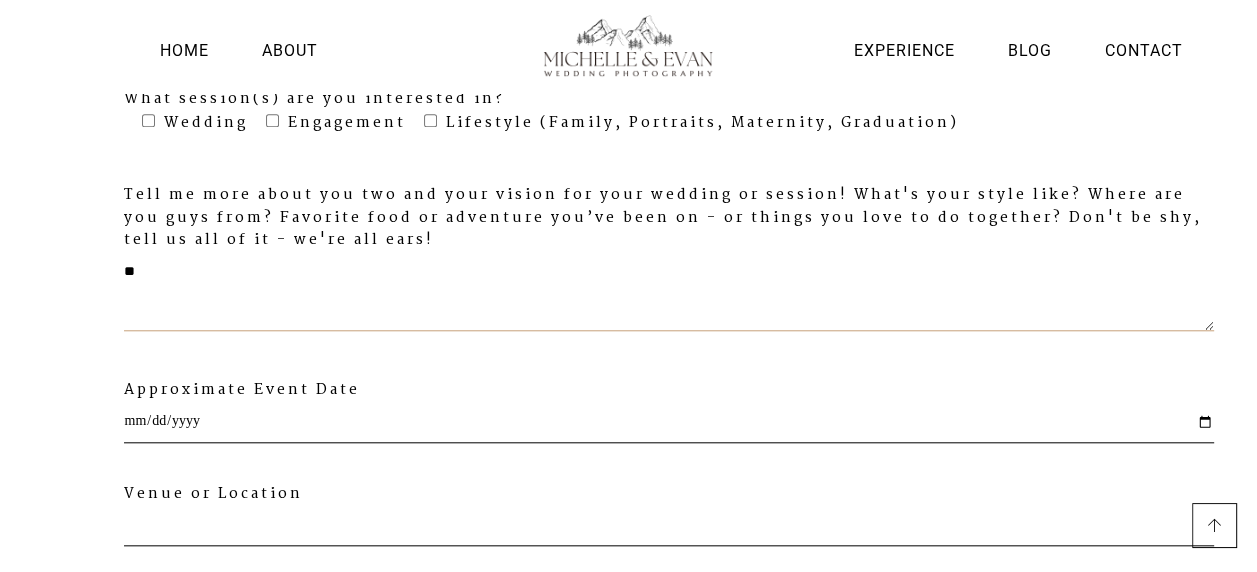 type on "*" 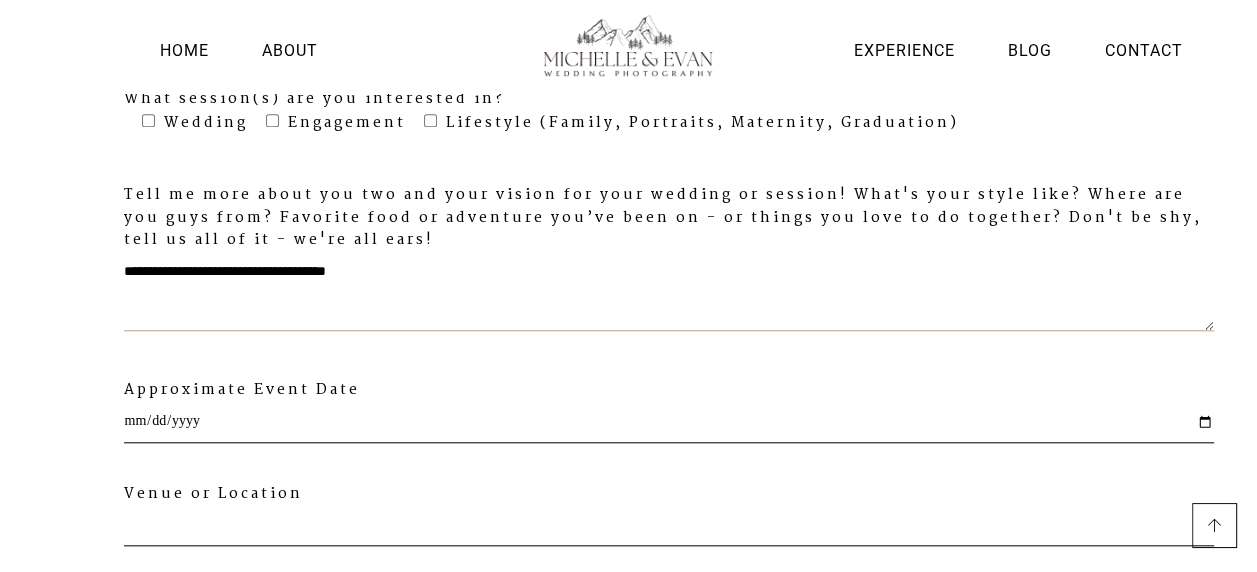 click on "**********" at bounding box center [669, 291] 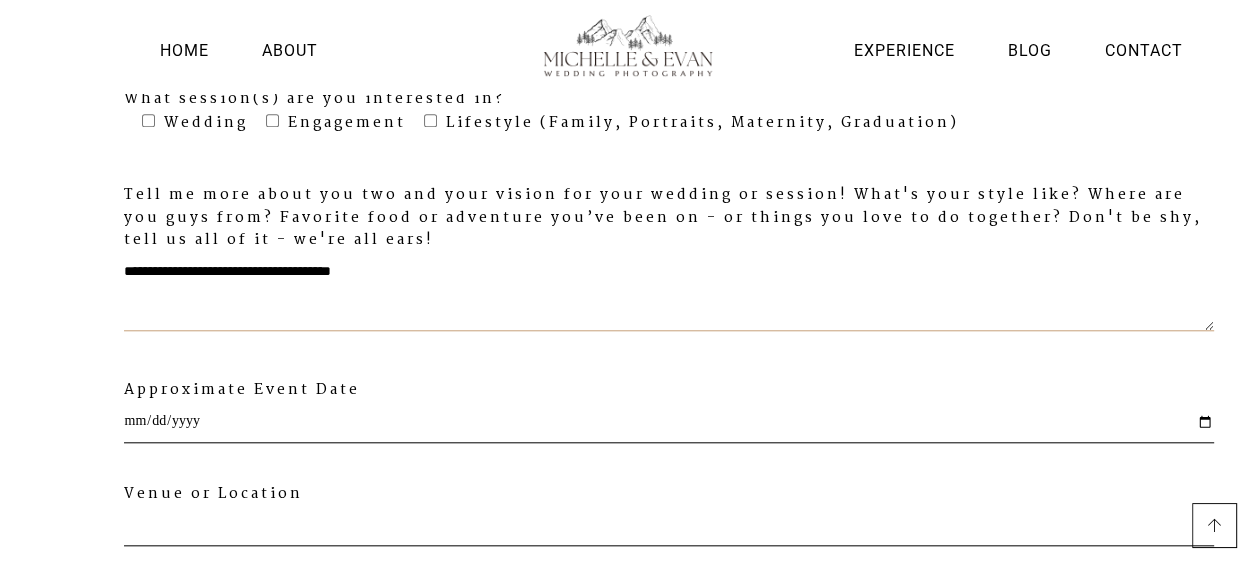 click on "**********" at bounding box center (669, 291) 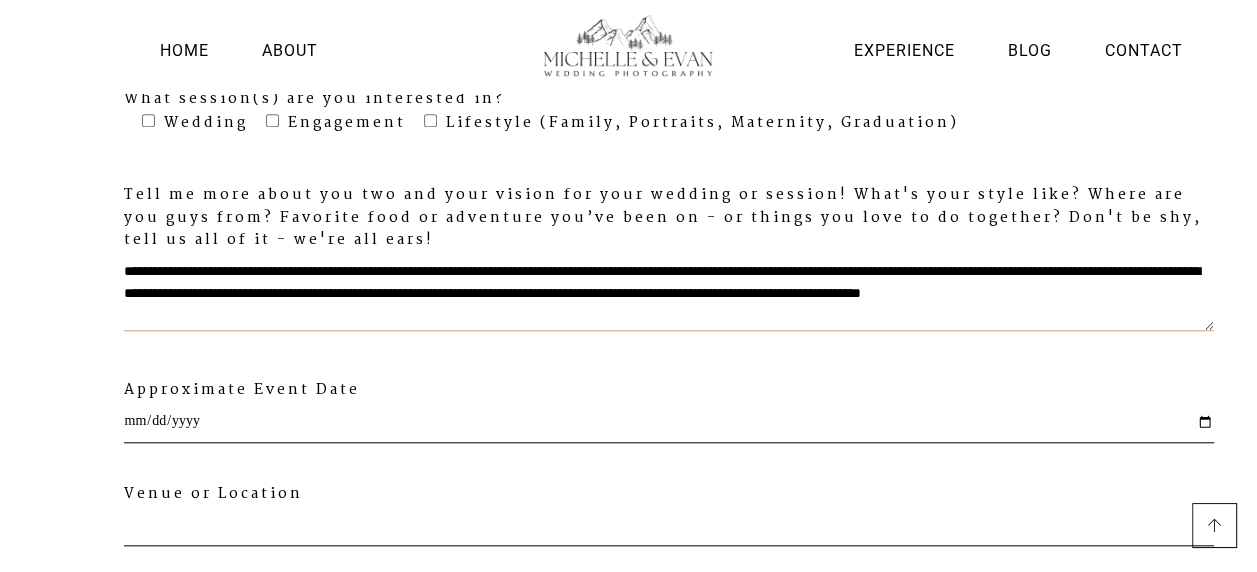 click on "**********" at bounding box center [669, 291] 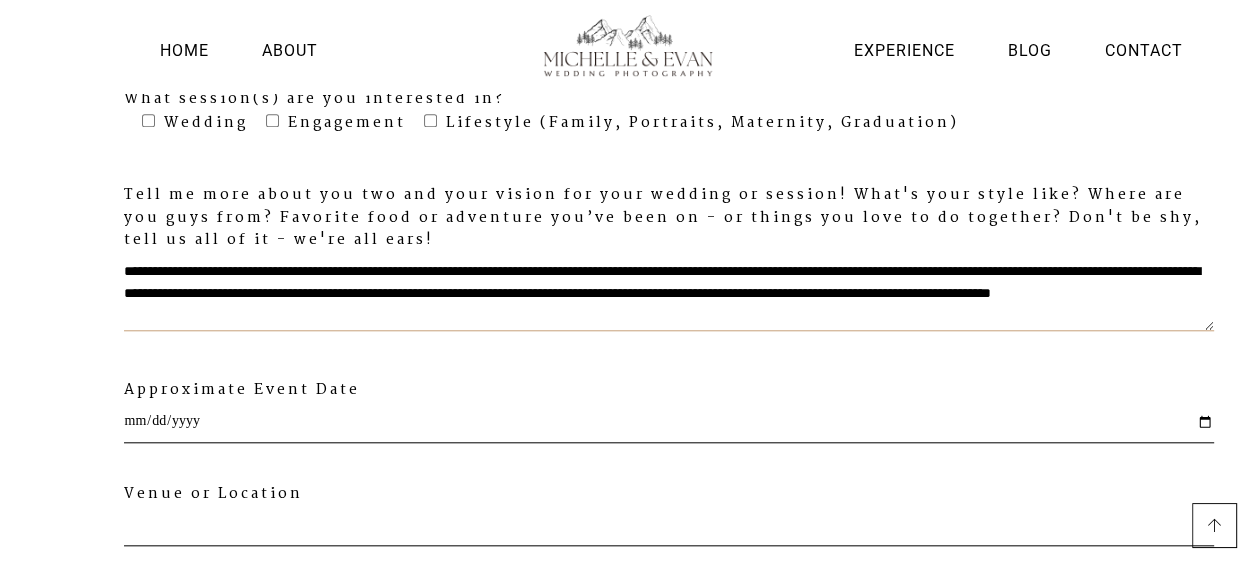 click on "**********" at bounding box center (669, 291) 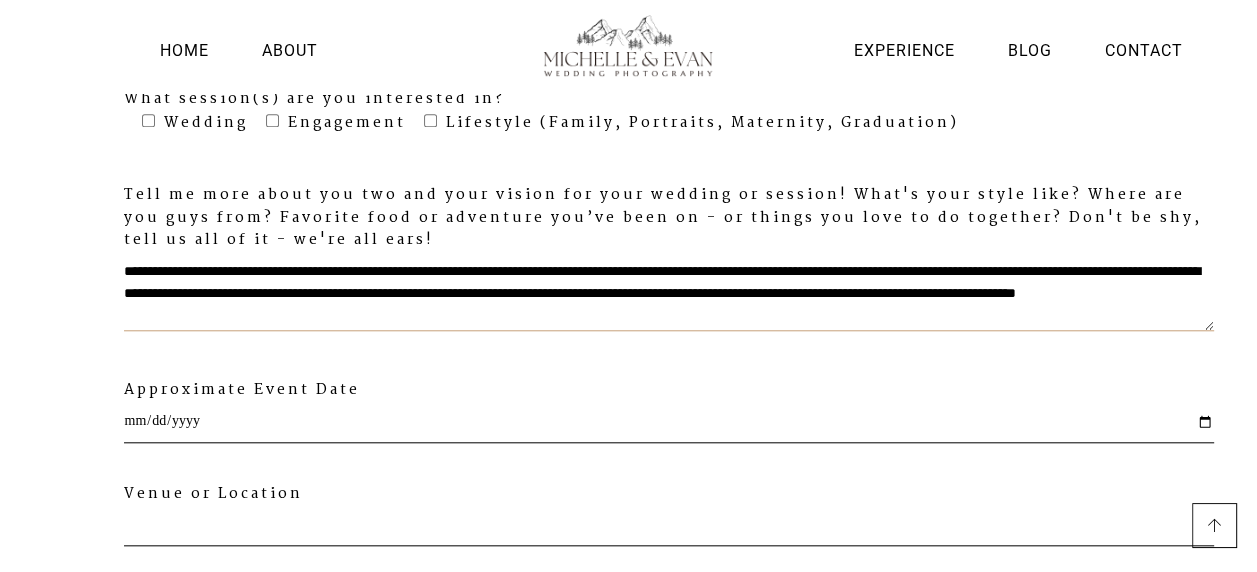 click on "**********" at bounding box center [669, 291] 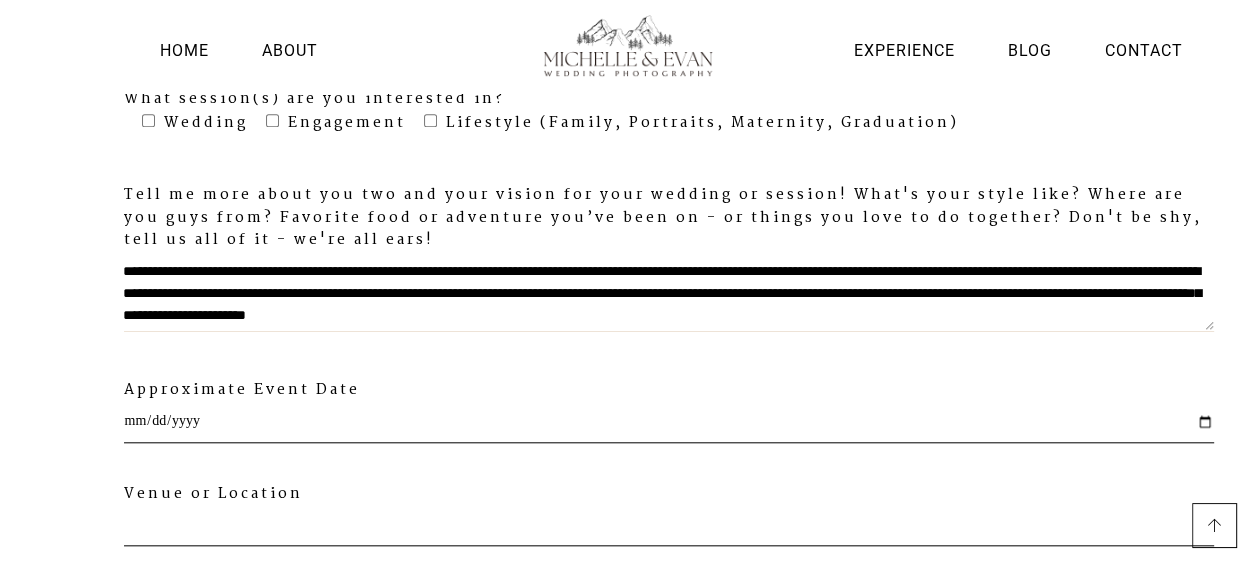 scroll, scrollTop: 19, scrollLeft: 0, axis: vertical 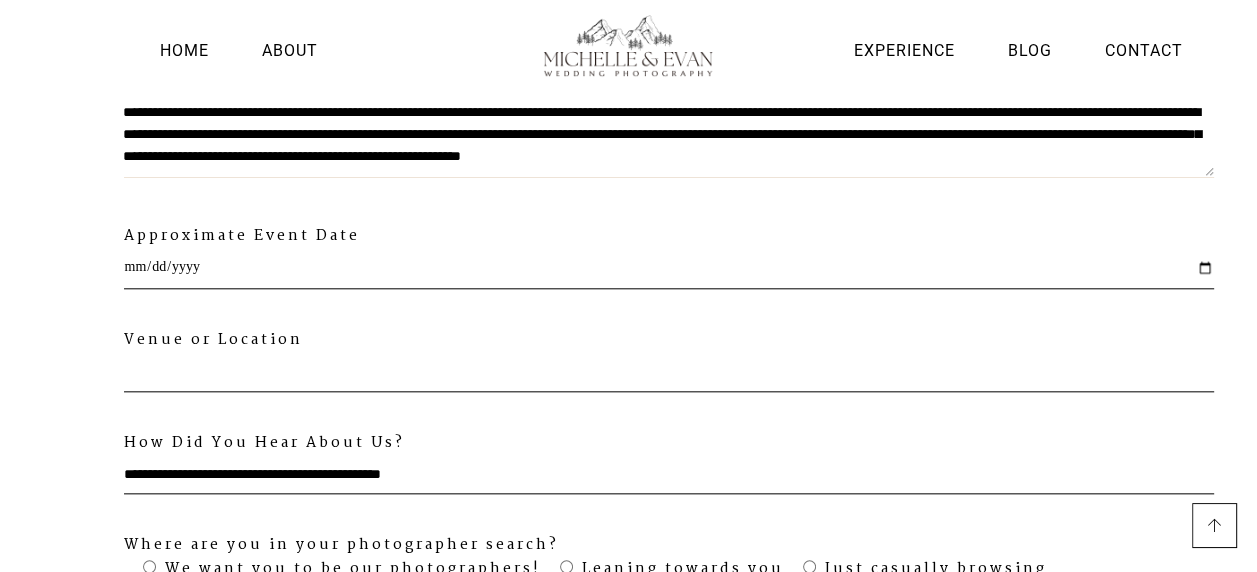 type on "**********" 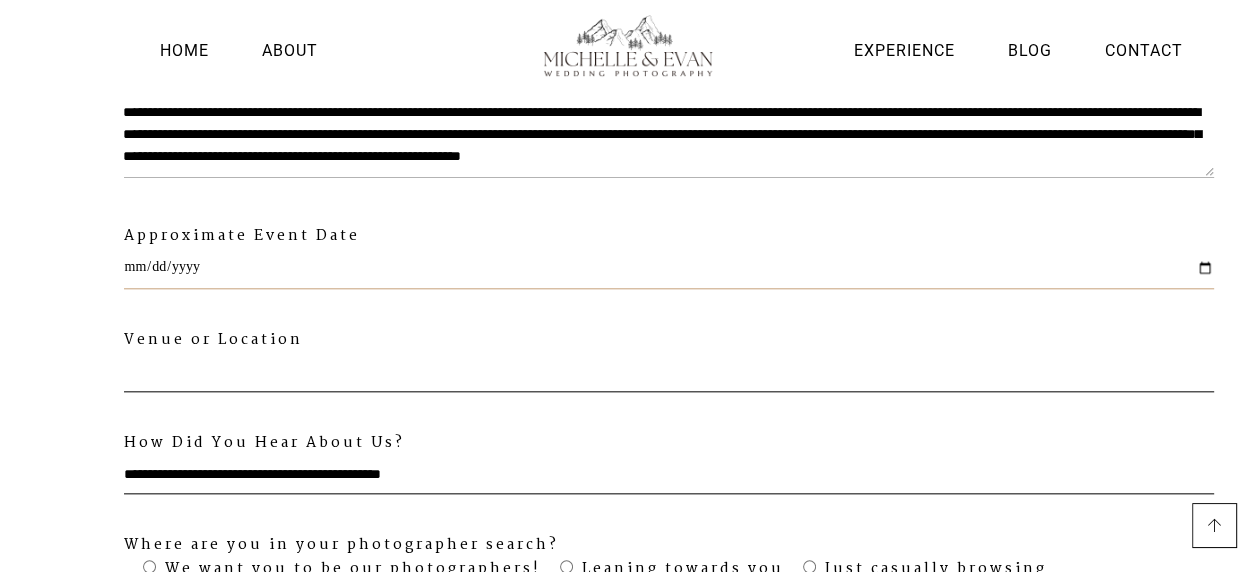 click on "Approximate Event Date" at bounding box center (669, 268) 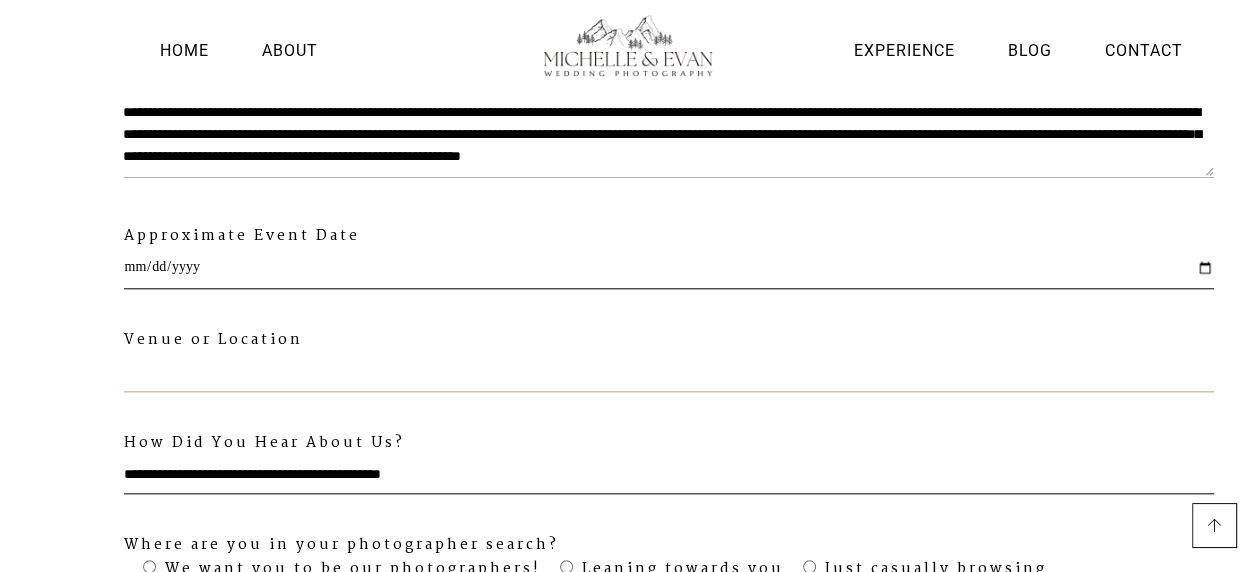 click on "Venue or Location" at bounding box center (669, 372) 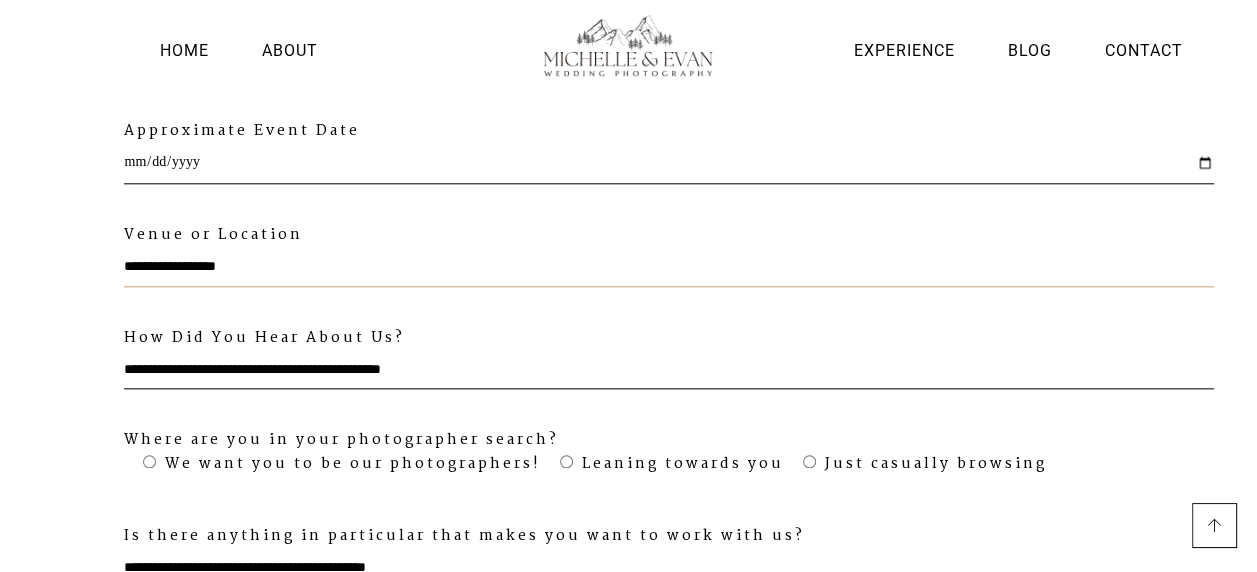 scroll, scrollTop: 1823, scrollLeft: 0, axis: vertical 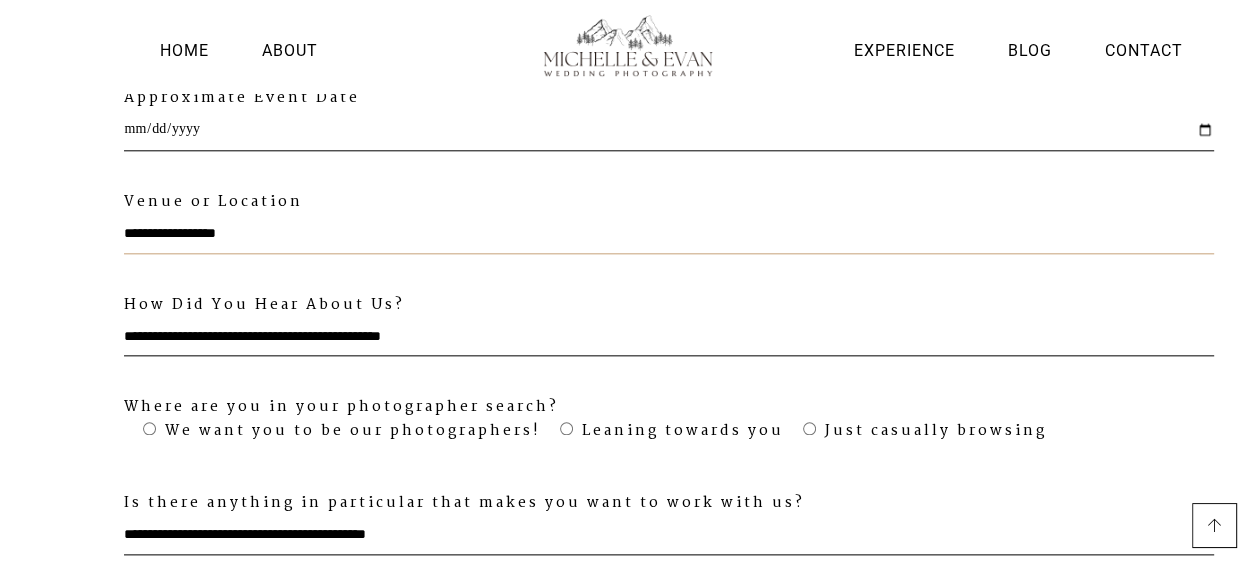 type on "**********" 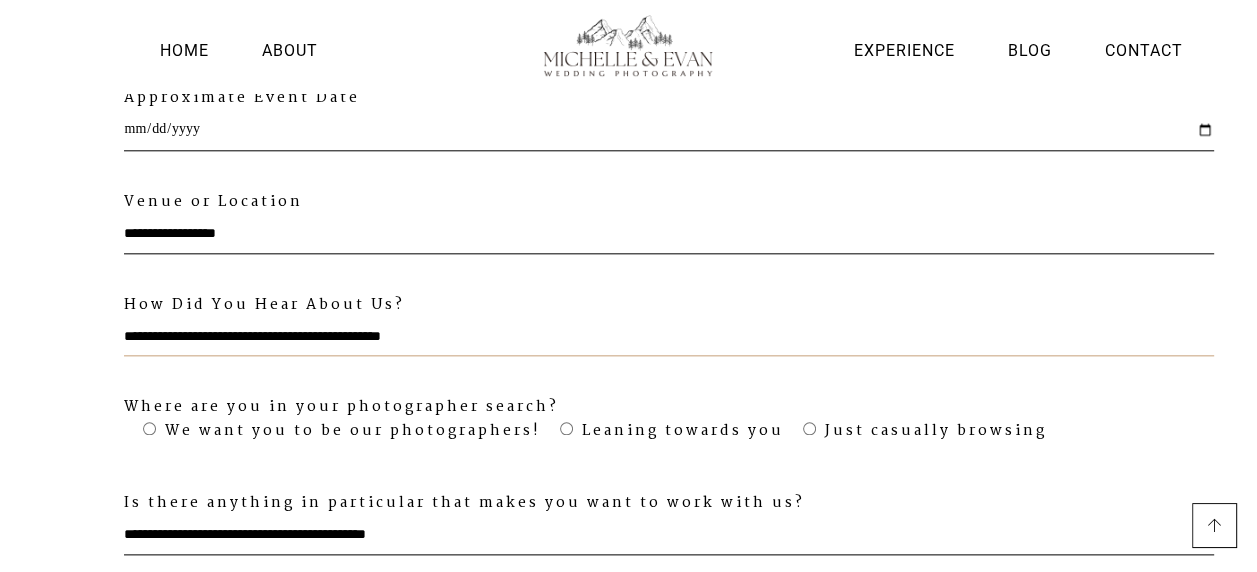 click on "How Did You Hear About Us?" at bounding box center [669, 336] 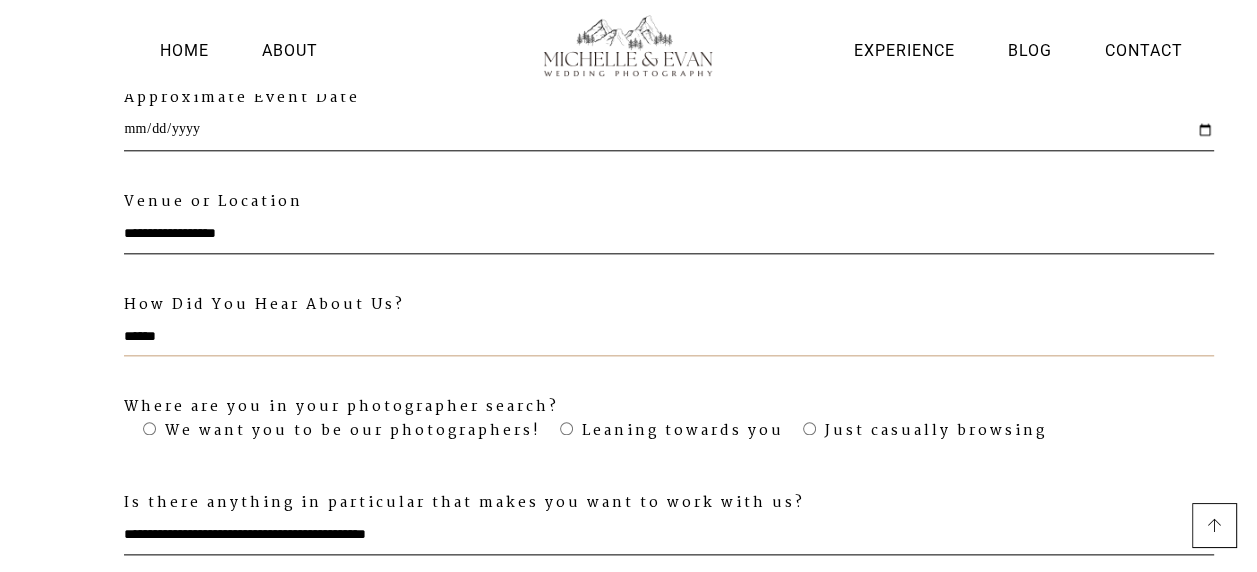 scroll, scrollTop: 0, scrollLeft: 0, axis: both 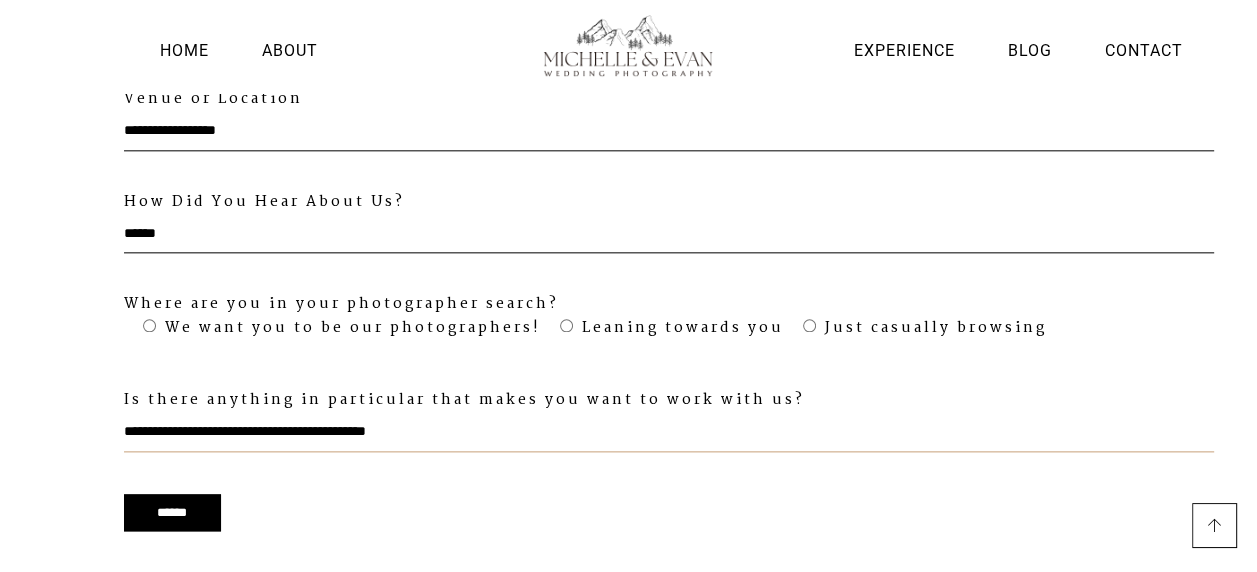 click on "Is there anything in particular that makes you want to work with us?" at bounding box center [669, 431] 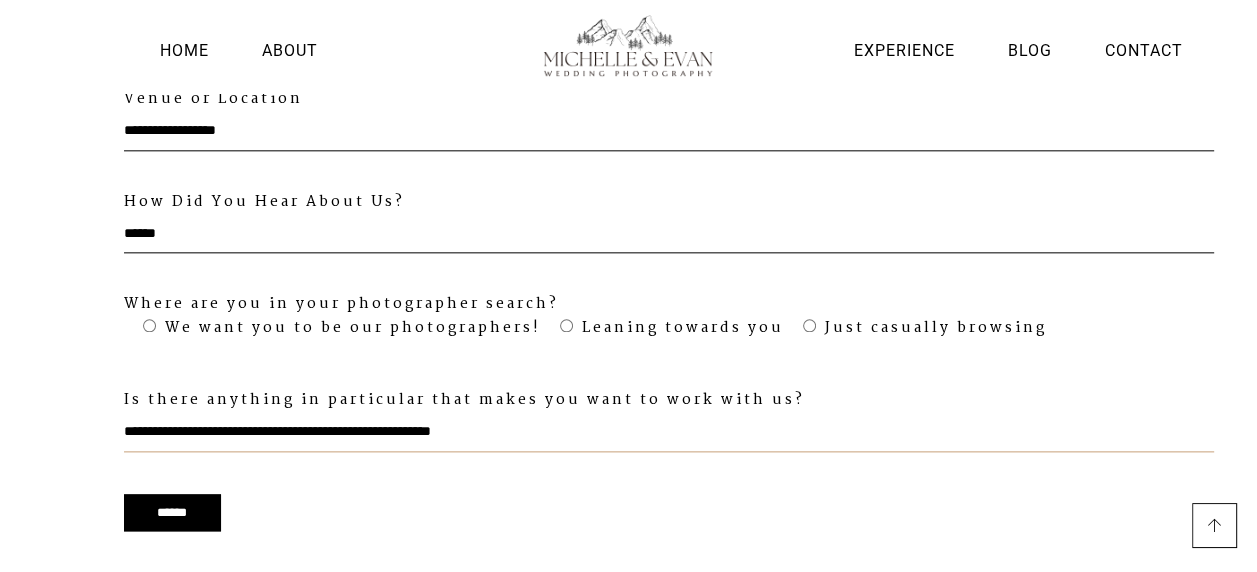 click on "**********" at bounding box center (669, 431) 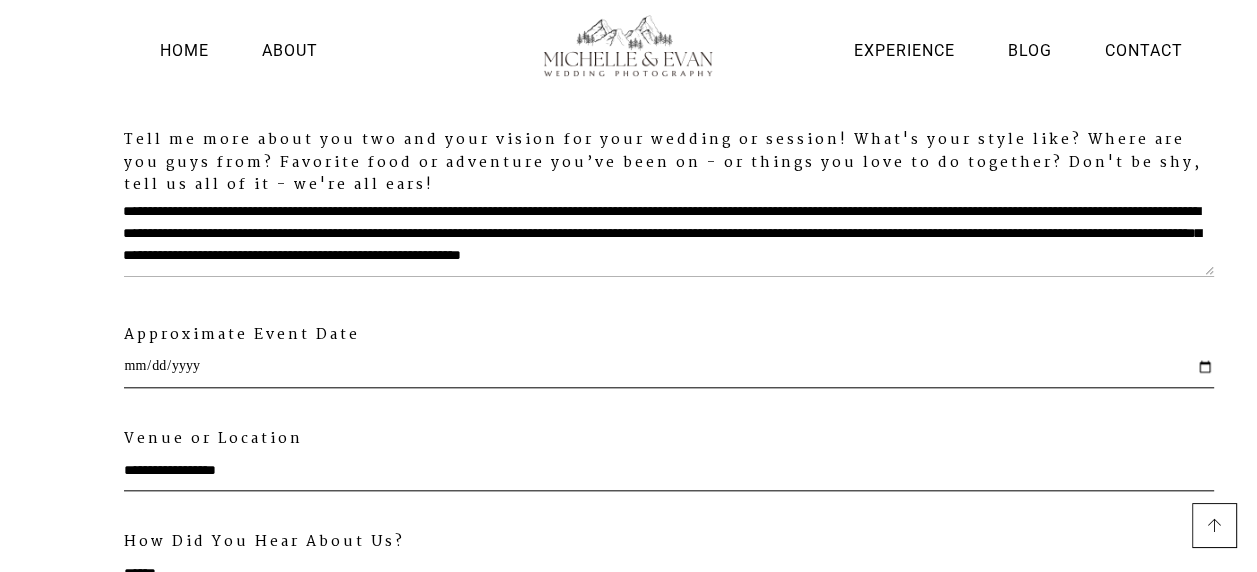 scroll, scrollTop: 1587, scrollLeft: 0, axis: vertical 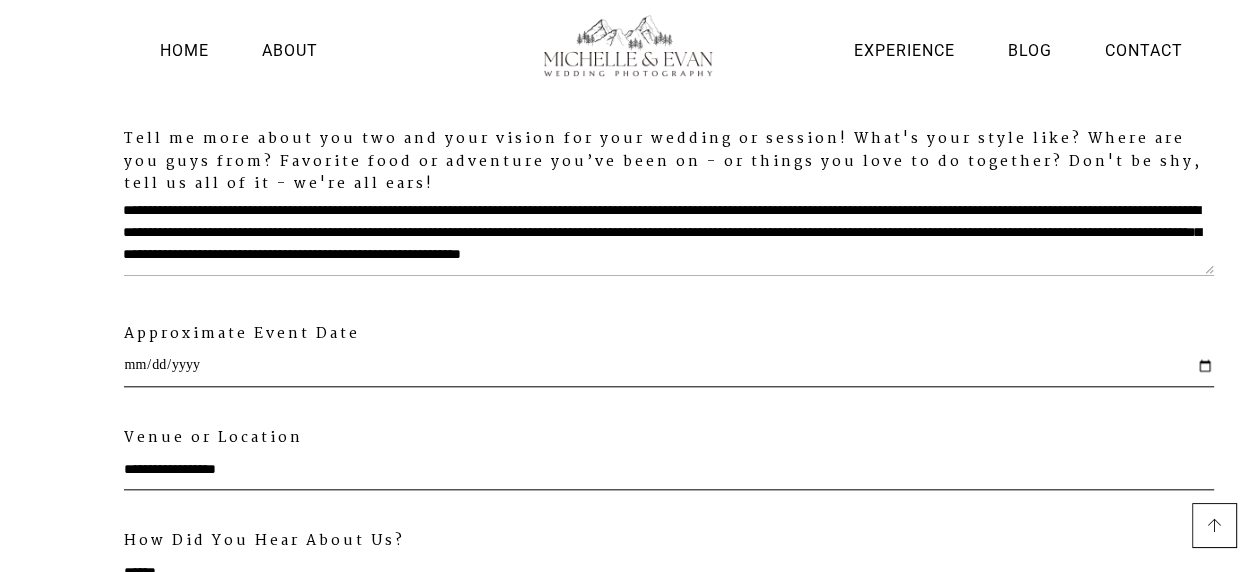 type on "**********" 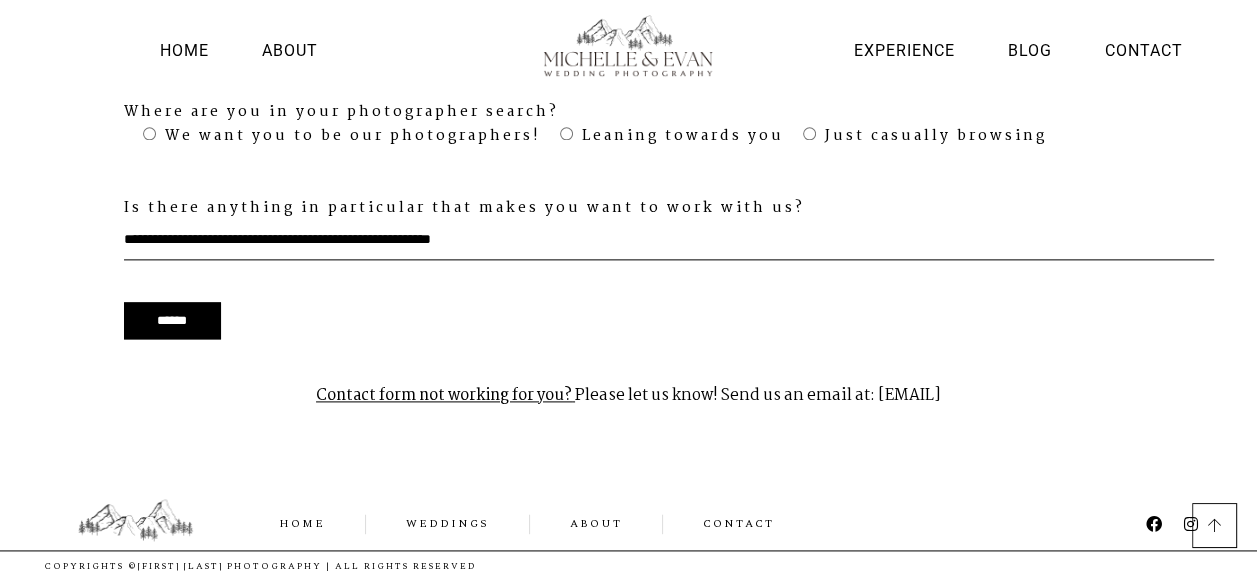 scroll, scrollTop: 2123, scrollLeft: 0, axis: vertical 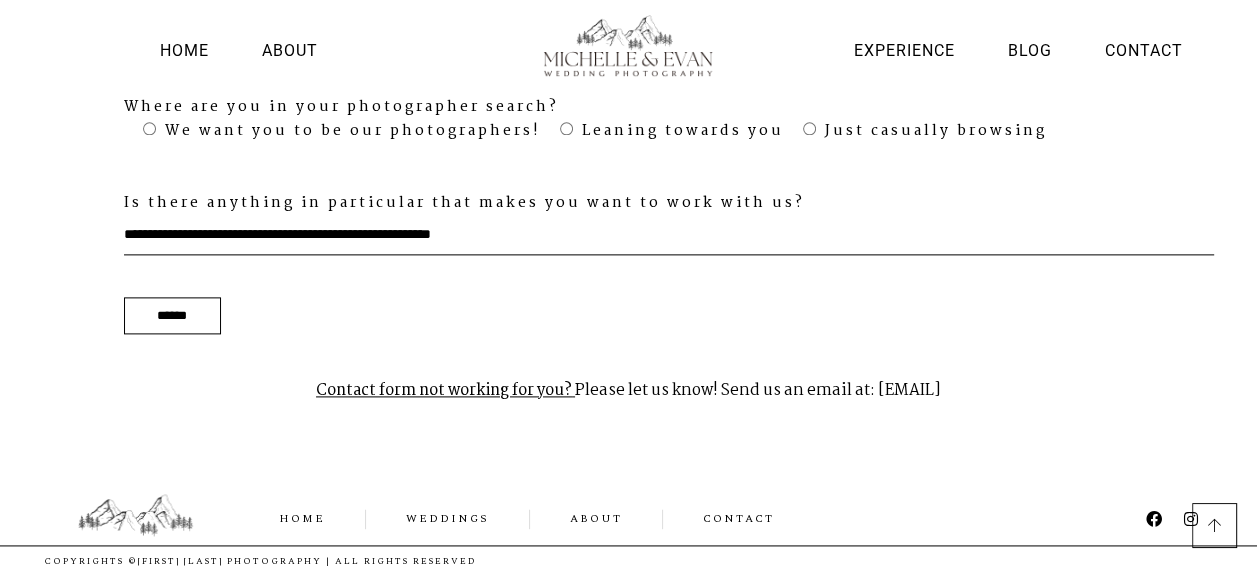click on "******" at bounding box center [172, 315] 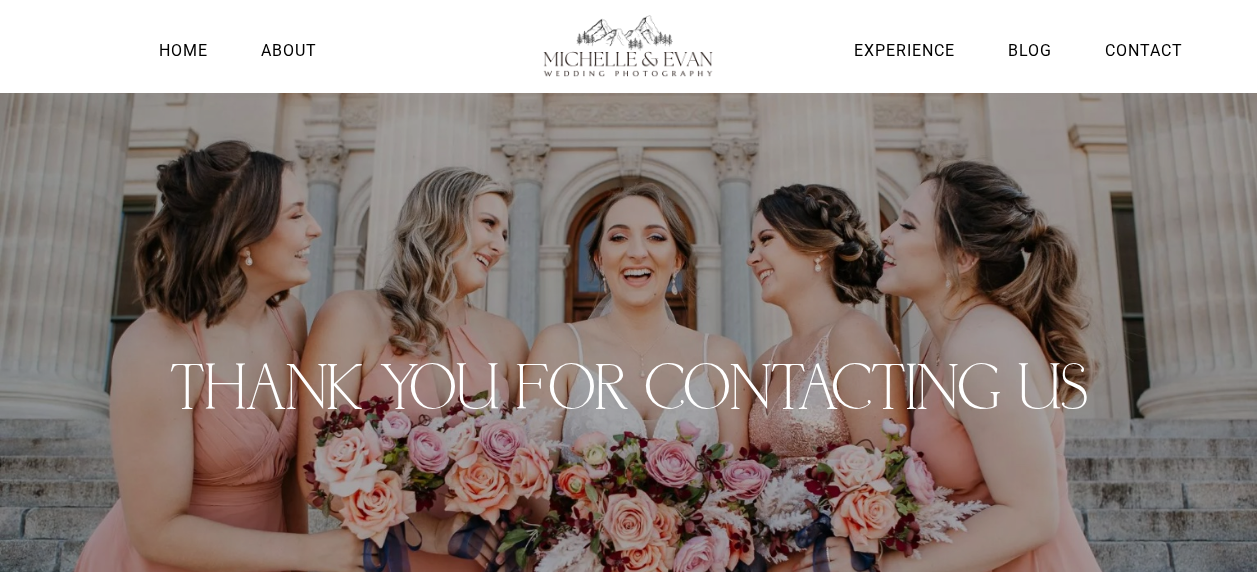 scroll, scrollTop: 0, scrollLeft: 0, axis: both 